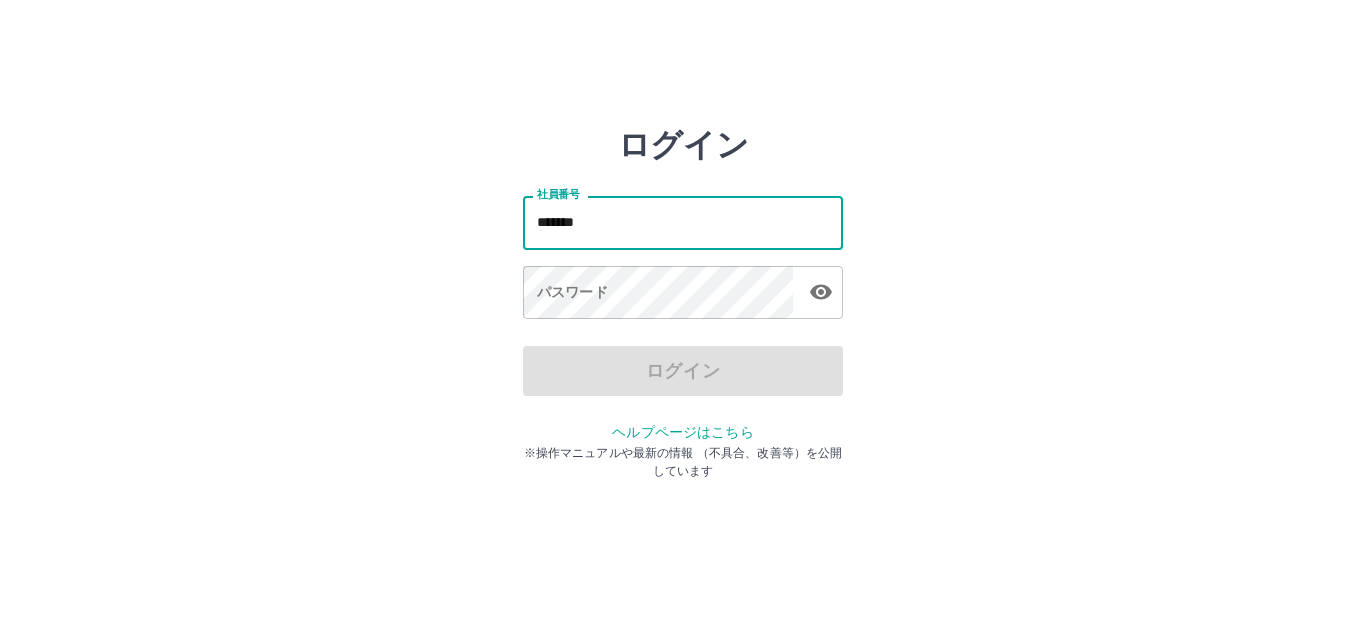 scroll, scrollTop: 0, scrollLeft: 0, axis: both 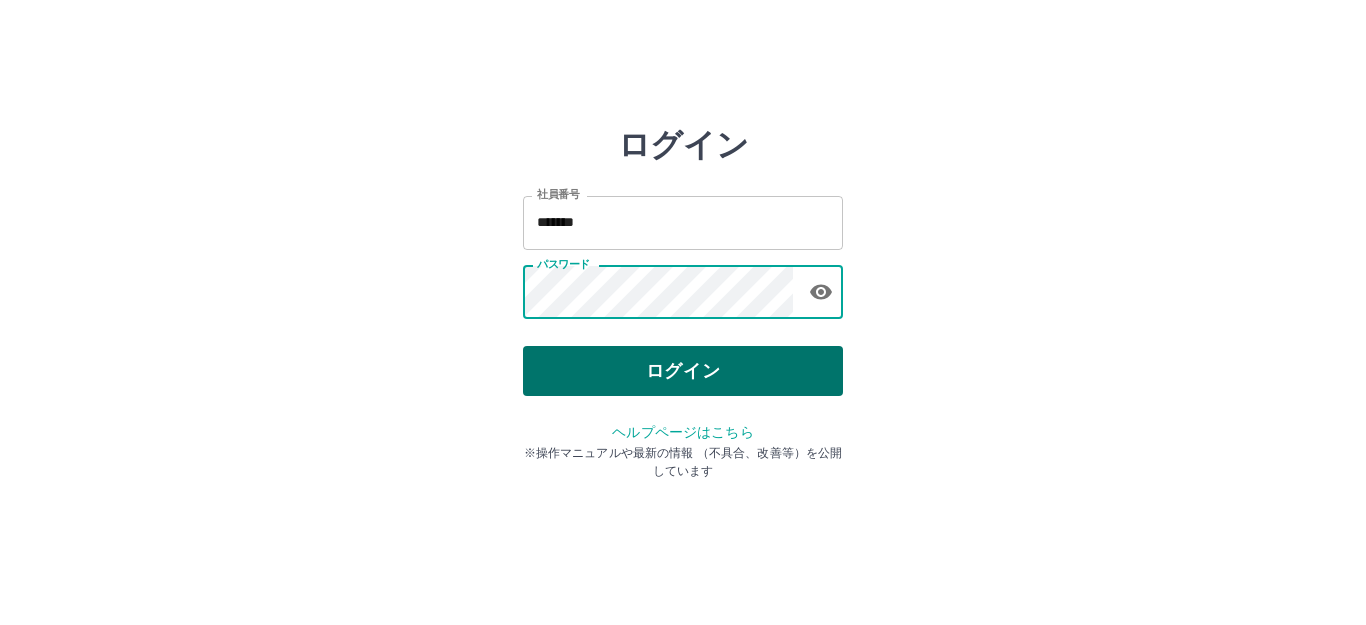 click on "ログイン" at bounding box center [683, 371] 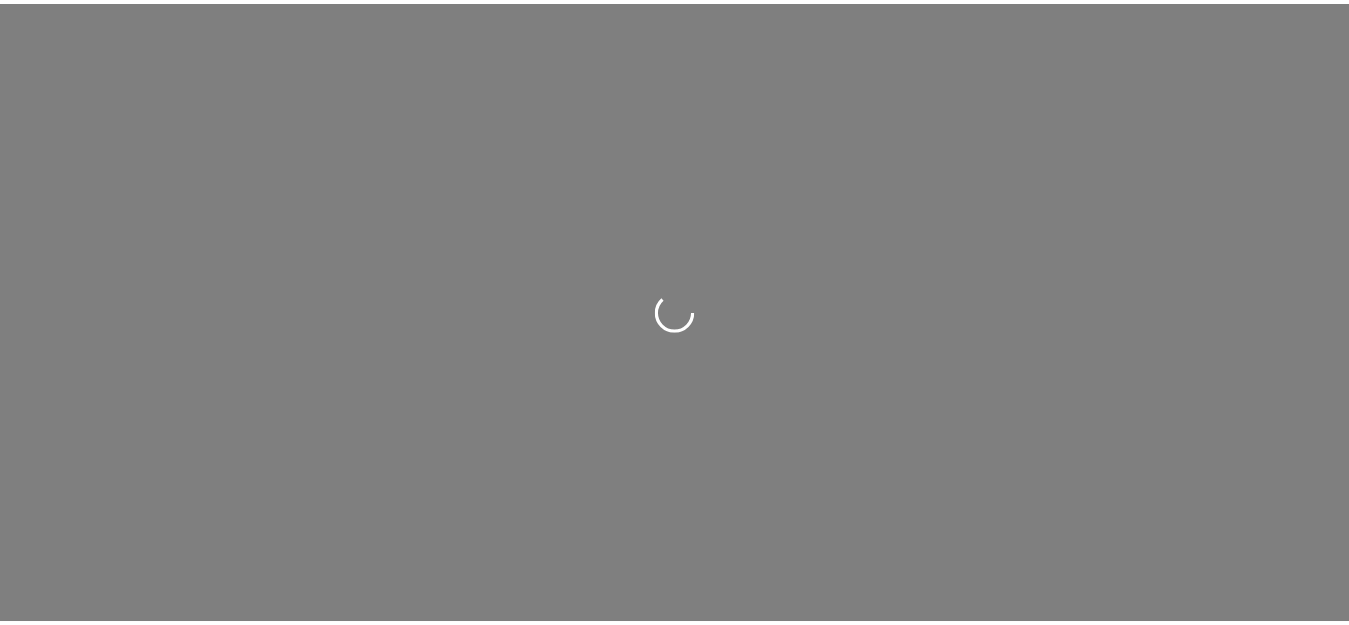scroll, scrollTop: 0, scrollLeft: 0, axis: both 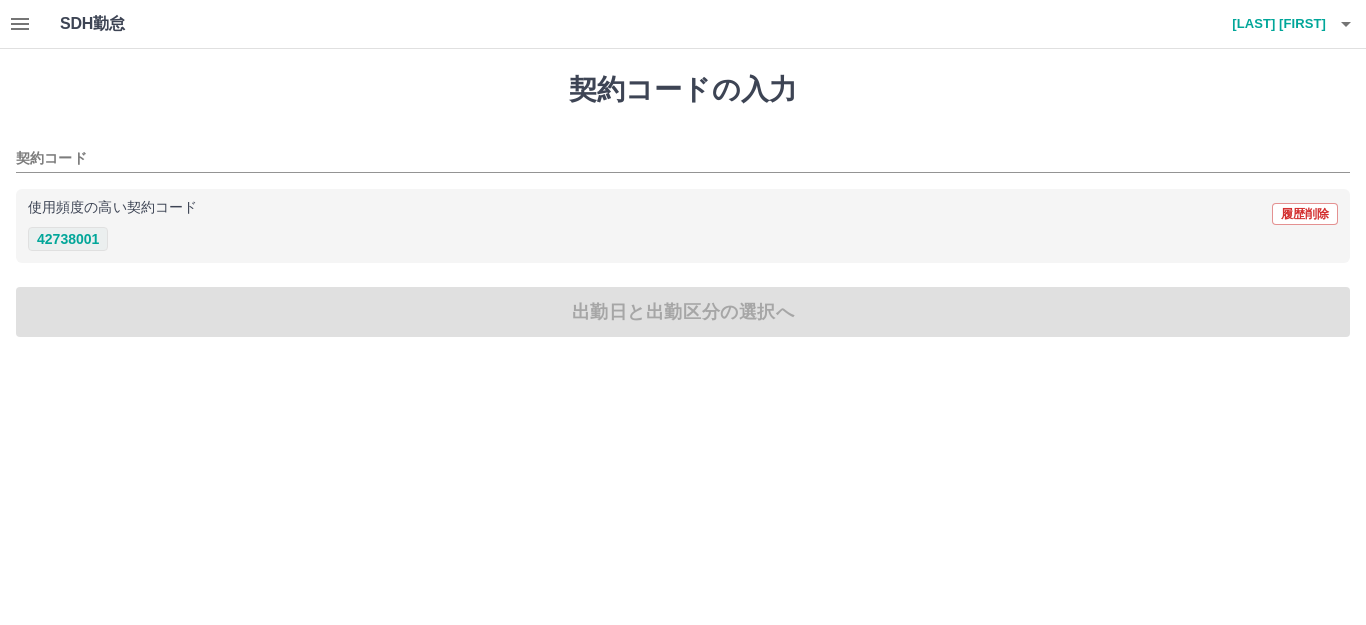 click on "42738001" at bounding box center [68, 239] 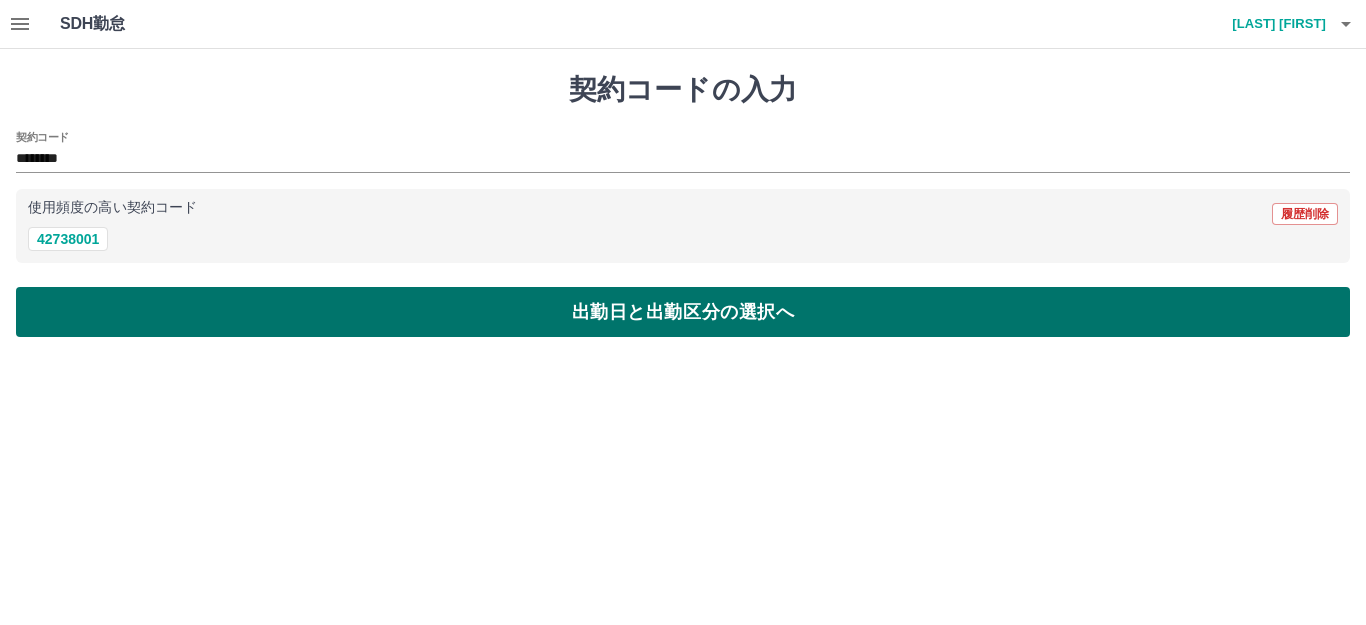 click on "出勤日と出勤区分の選択へ" at bounding box center (683, 312) 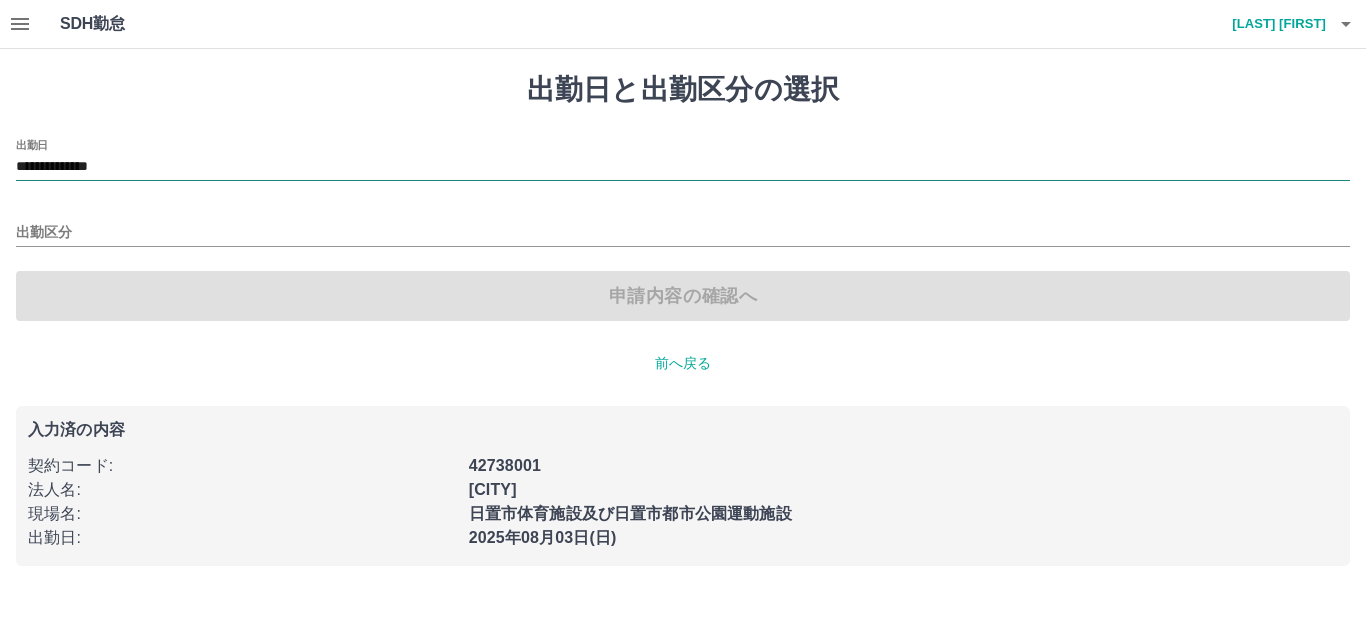 click on "**********" at bounding box center [683, 167] 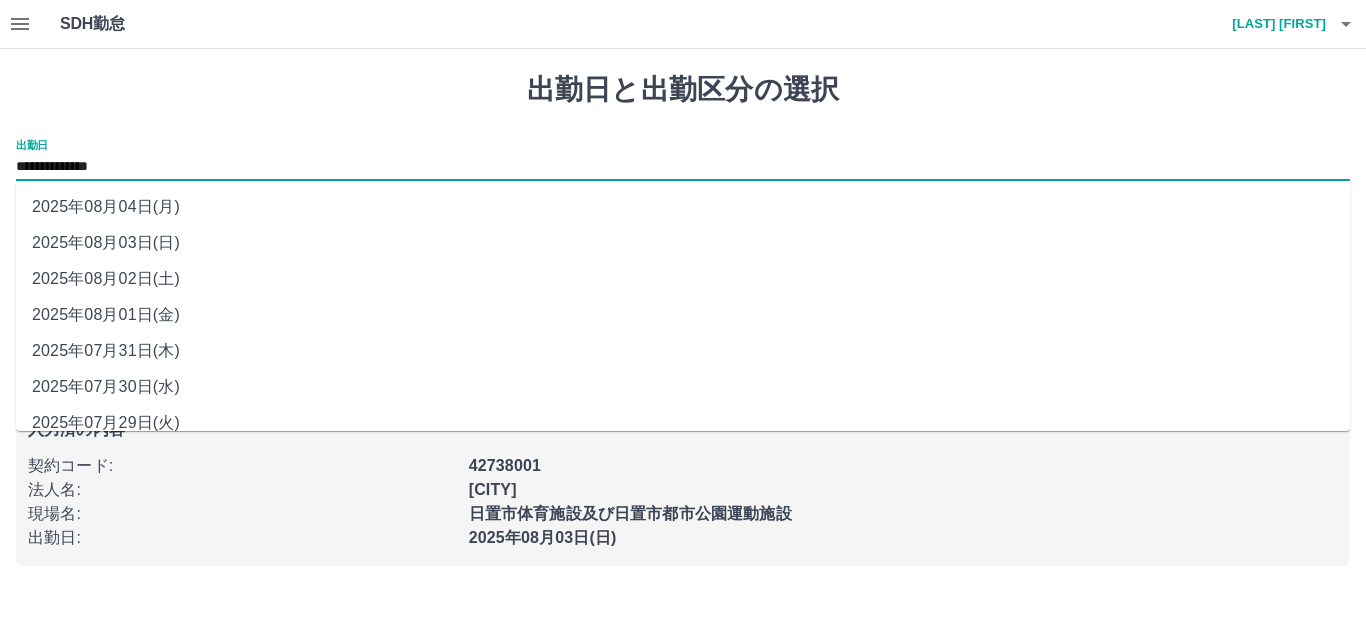 click on "2025年08月02日(土)" at bounding box center [683, 279] 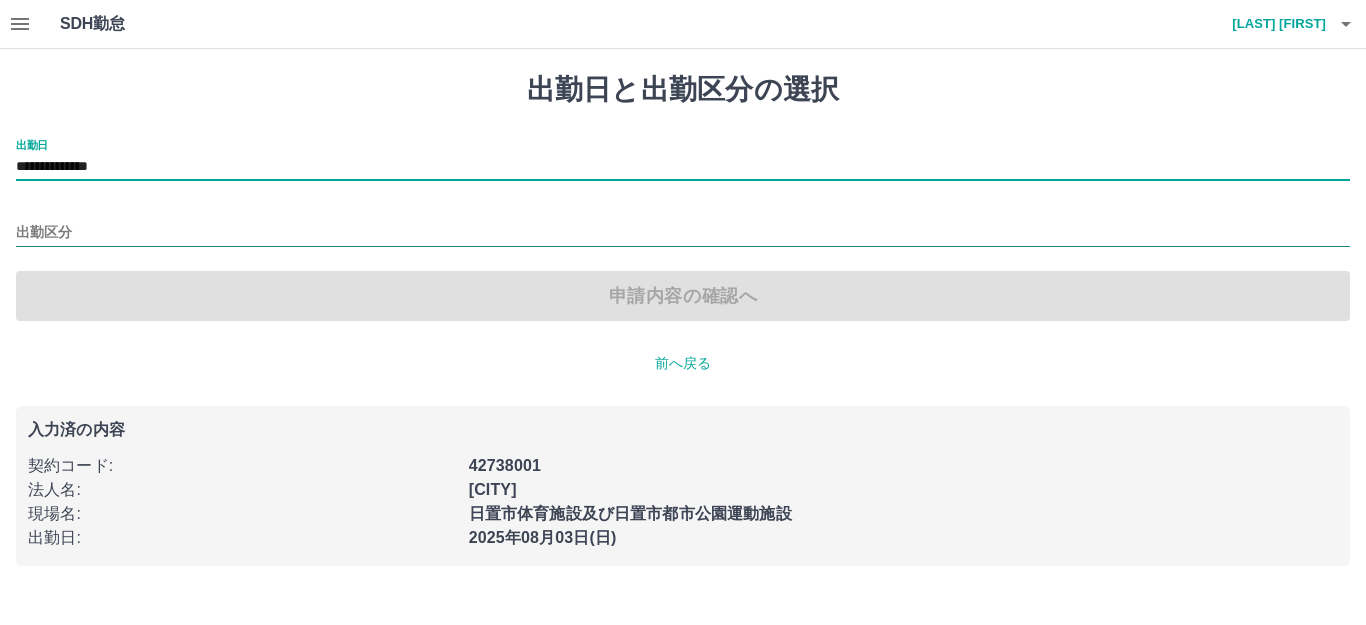 click on "出勤区分" at bounding box center (683, 233) 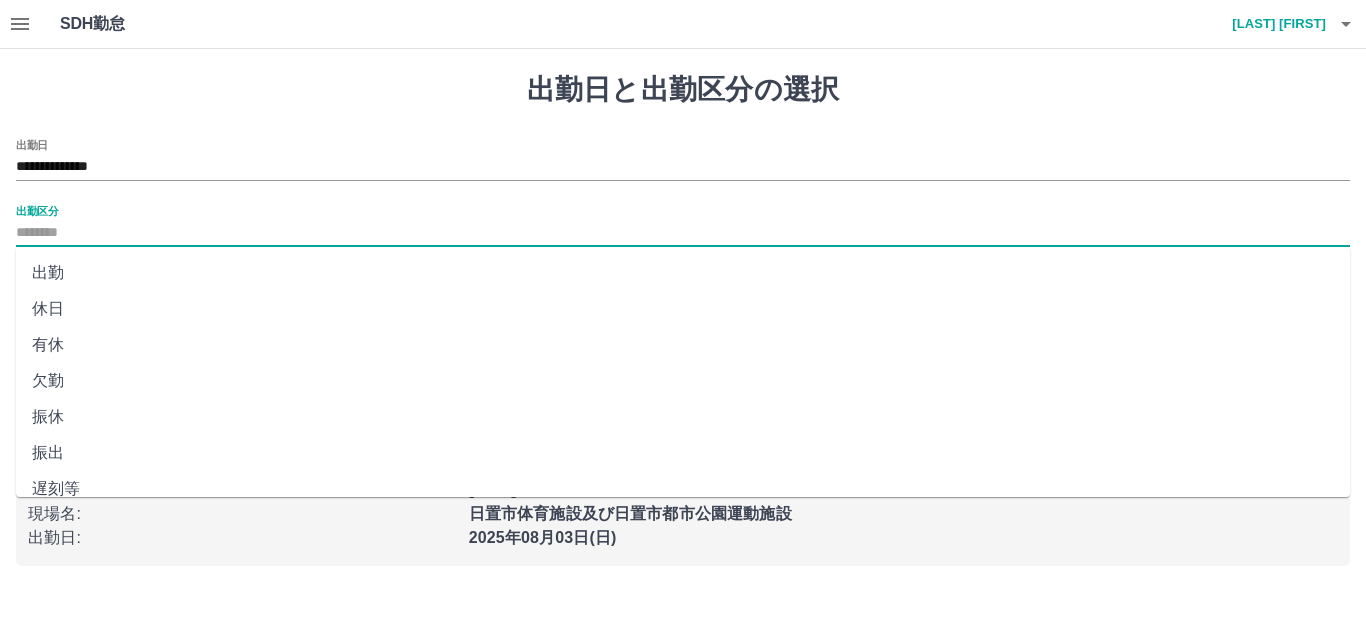 click on "休日" at bounding box center (683, 309) 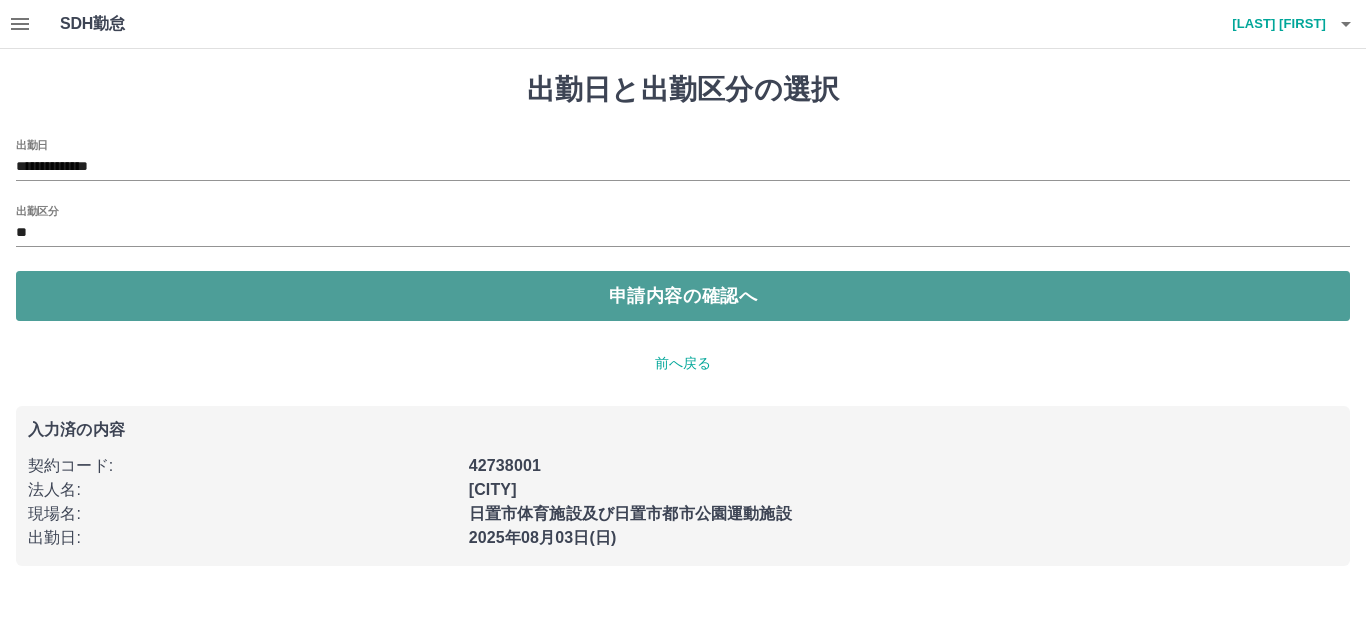 click on "申請内容の確認へ" at bounding box center (683, 296) 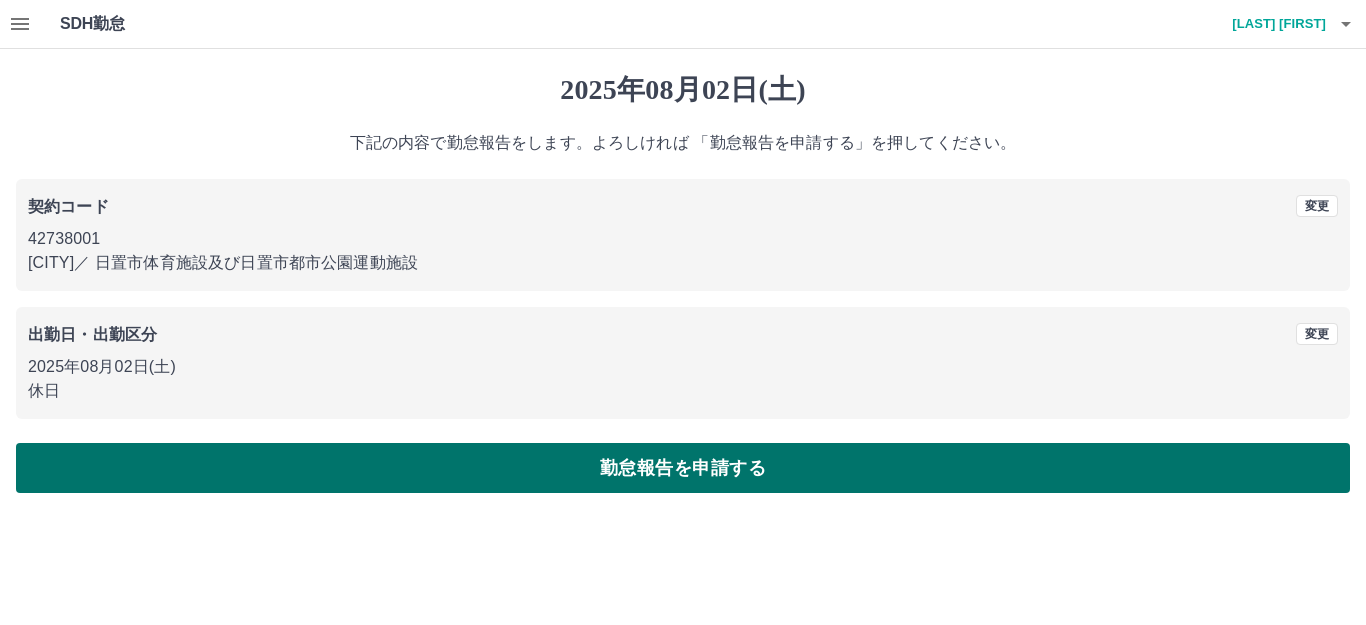 click on "勤怠報告を申請する" at bounding box center [683, 468] 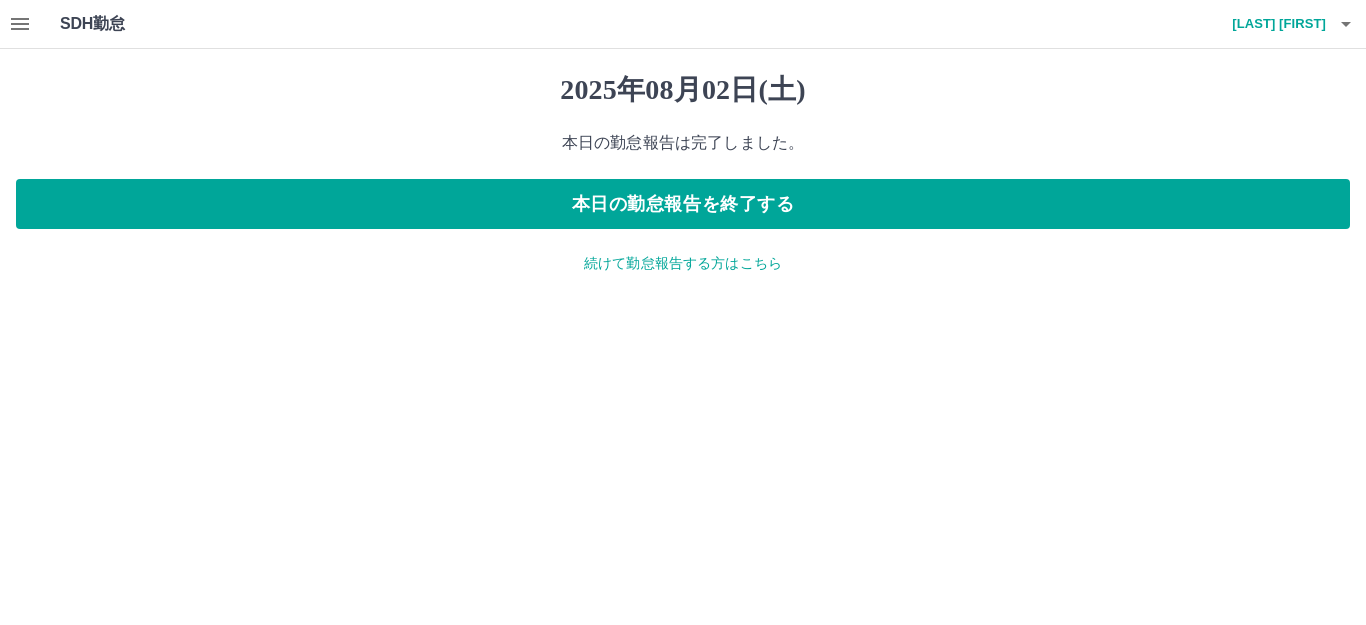 click on "続けて勤怠報告する方はこちら" at bounding box center [683, 263] 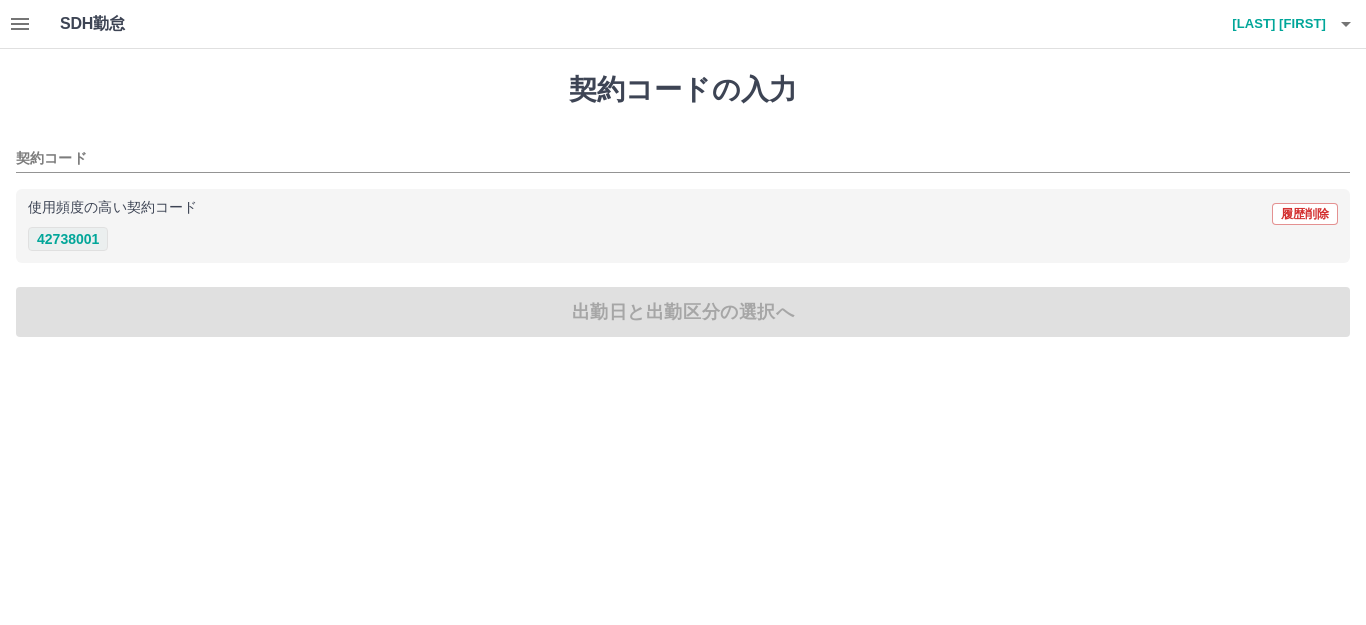 click on "42738001" at bounding box center [68, 239] 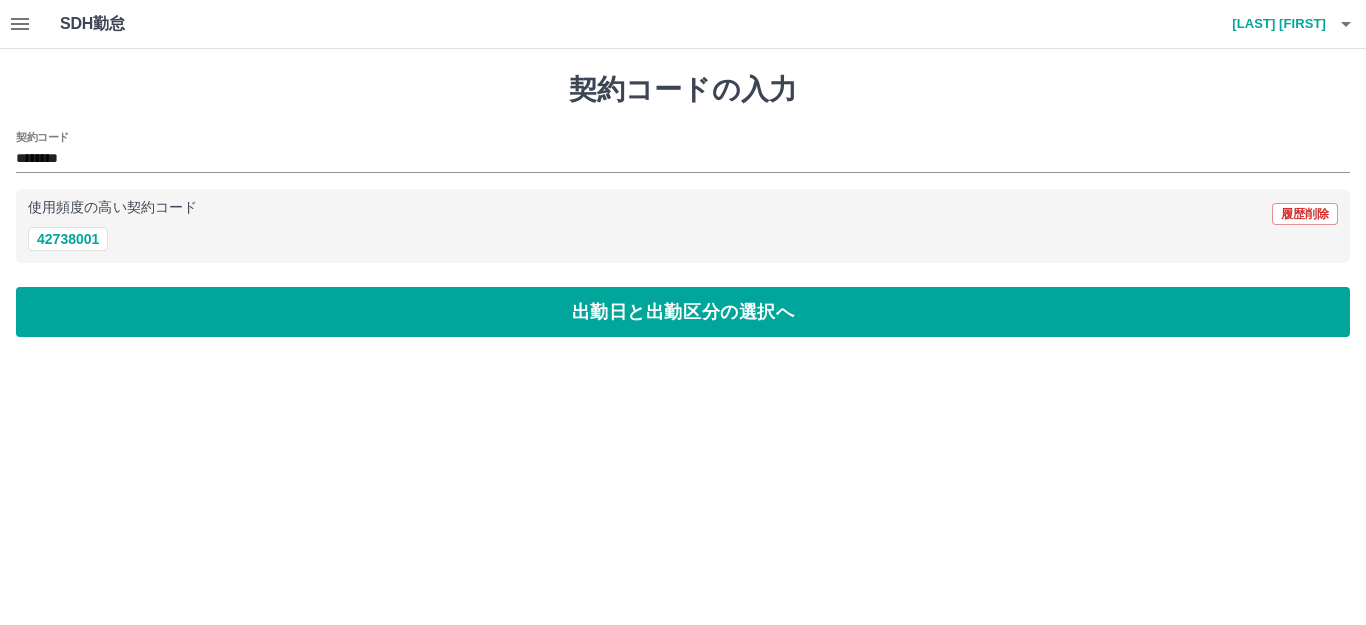 click on "契約コードの入力 契約コード ******** 使用頻度の高い契約コード 履歴削除 42738001 出勤日と出勤区分の選択へ" at bounding box center [683, 205] 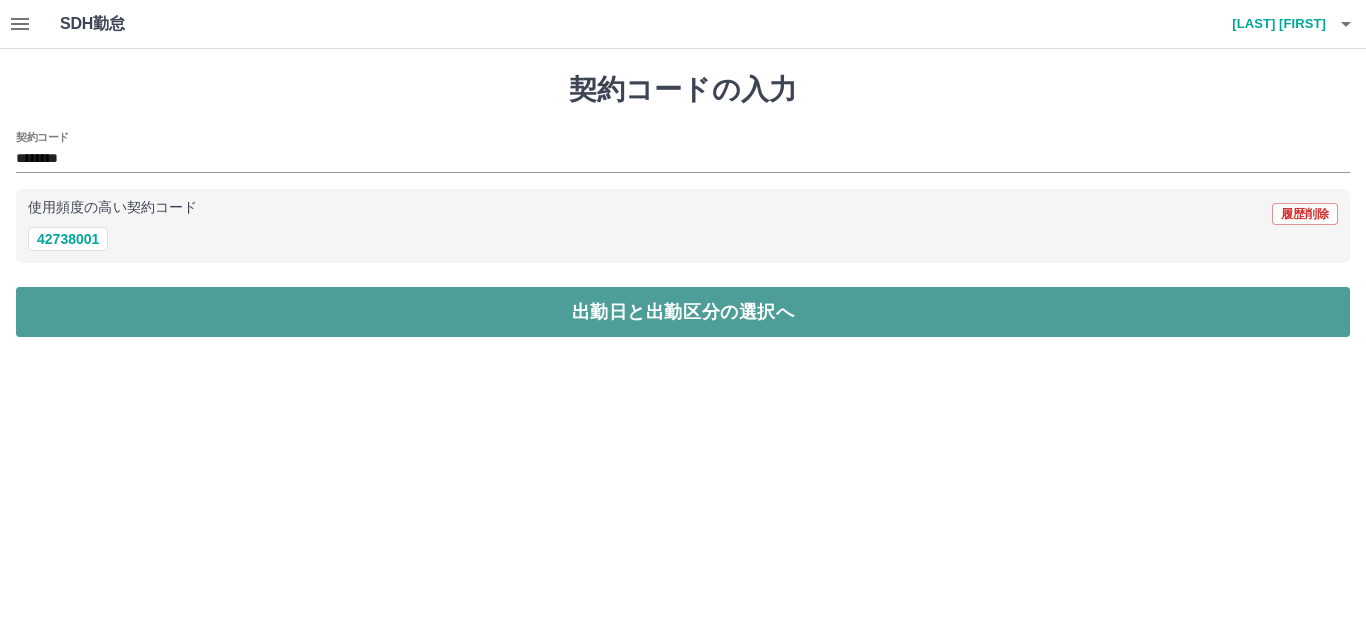 click on "出勤日と出勤区分の選択へ" at bounding box center [683, 312] 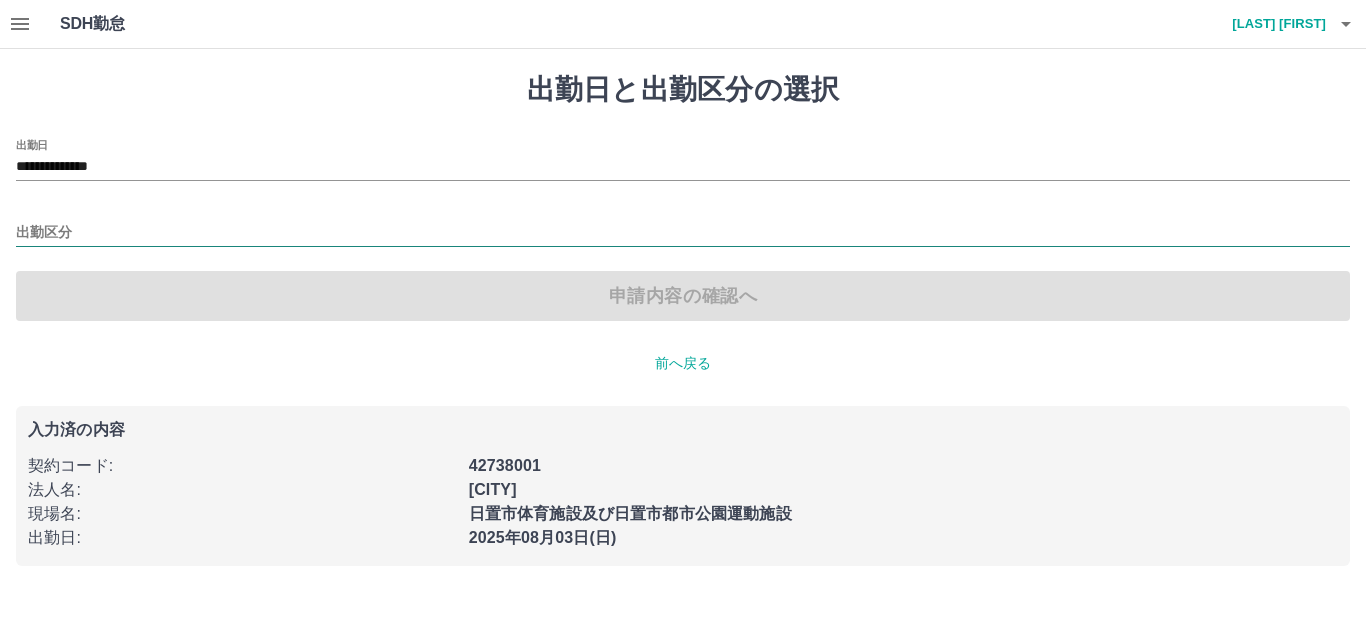 click on "出勤区分" at bounding box center [683, 233] 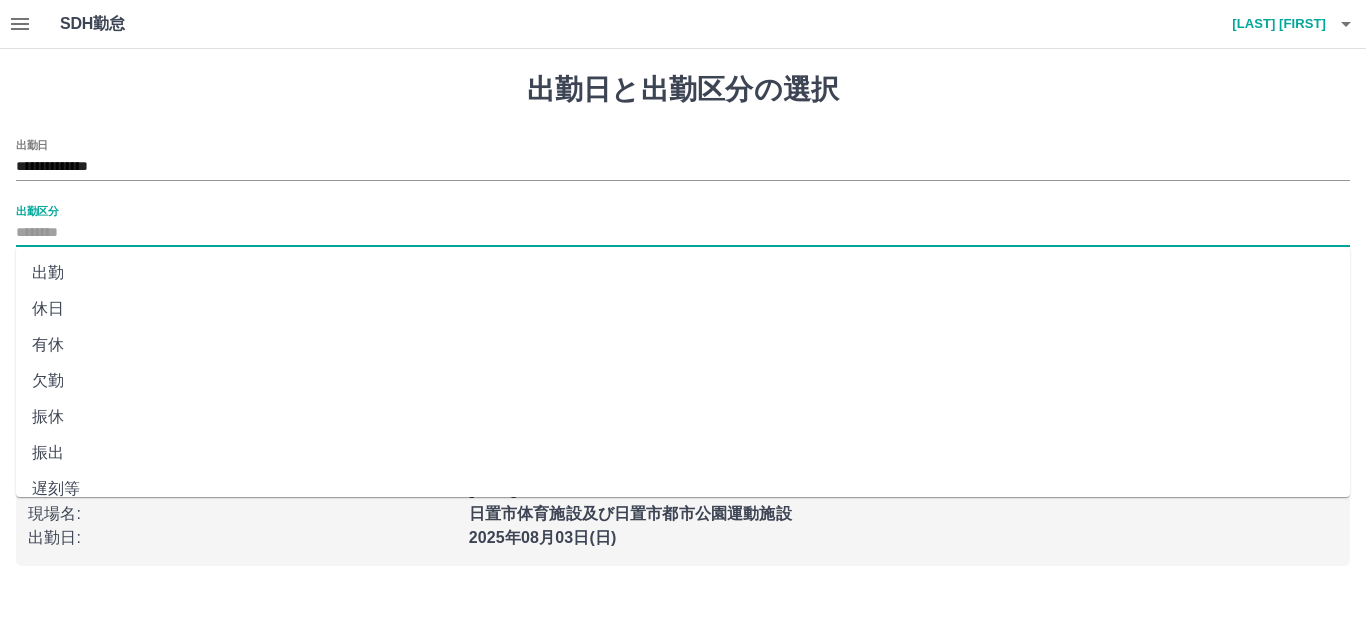 click on "出勤" at bounding box center [683, 273] 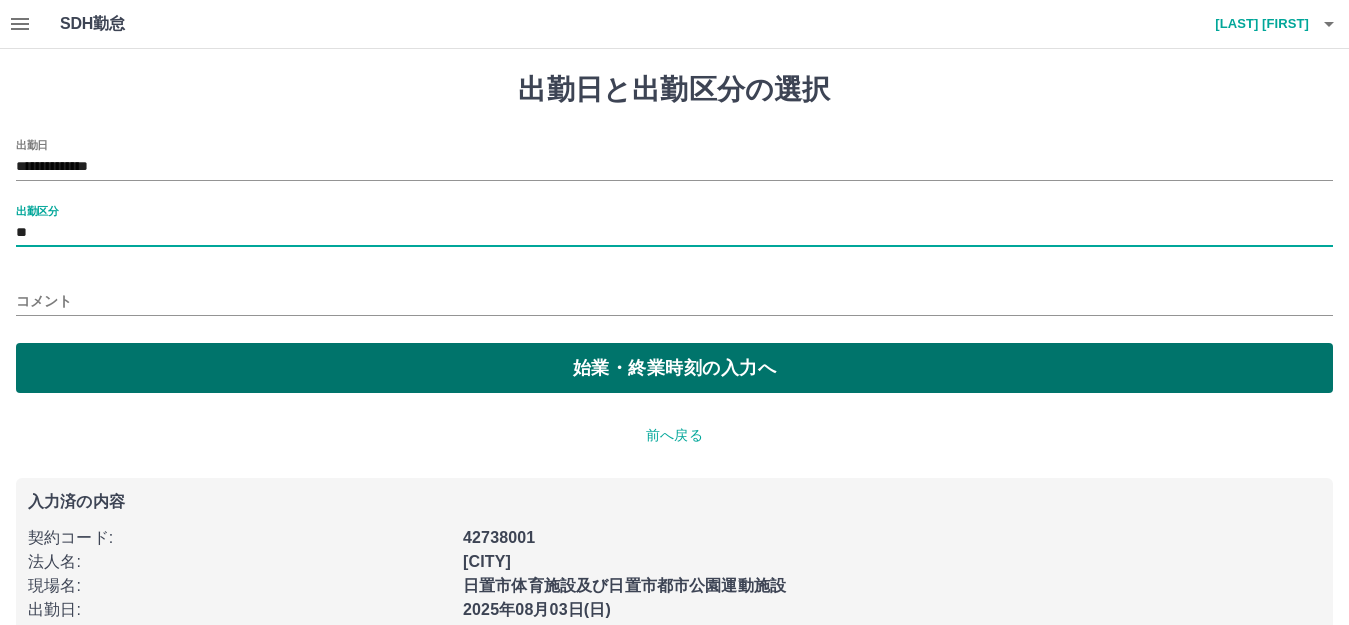 click on "始業・終業時刻の入力へ" at bounding box center (674, 368) 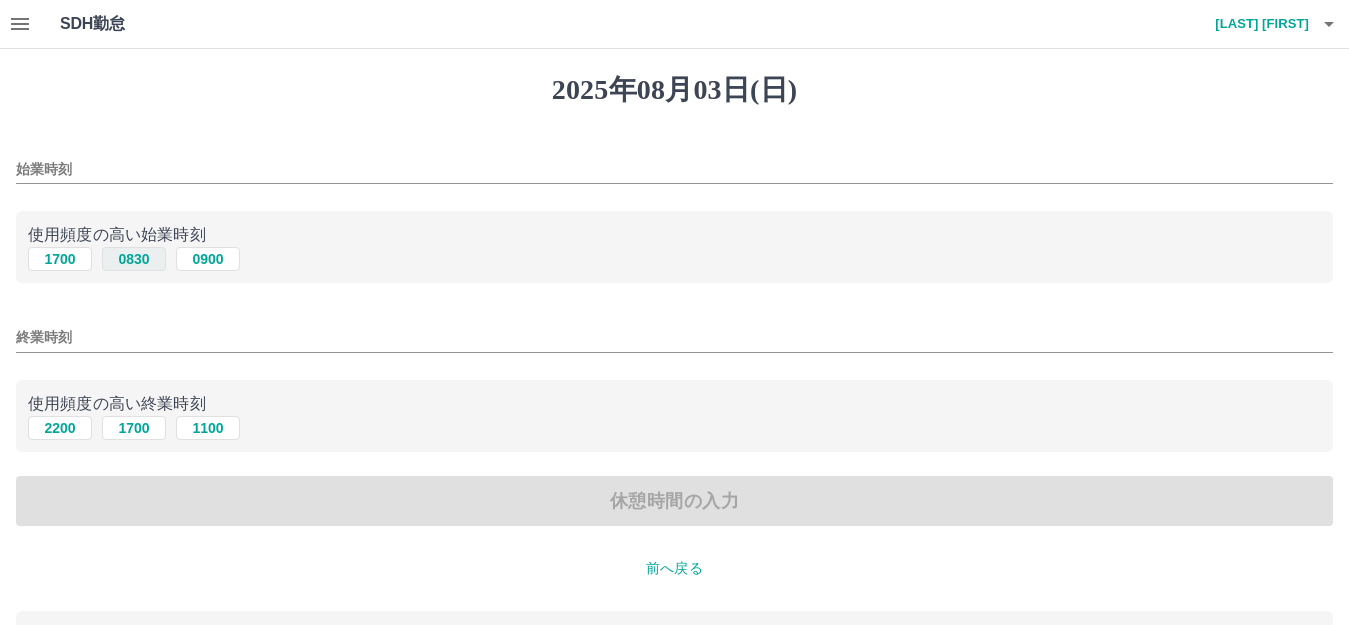 click on "0830" at bounding box center [134, 259] 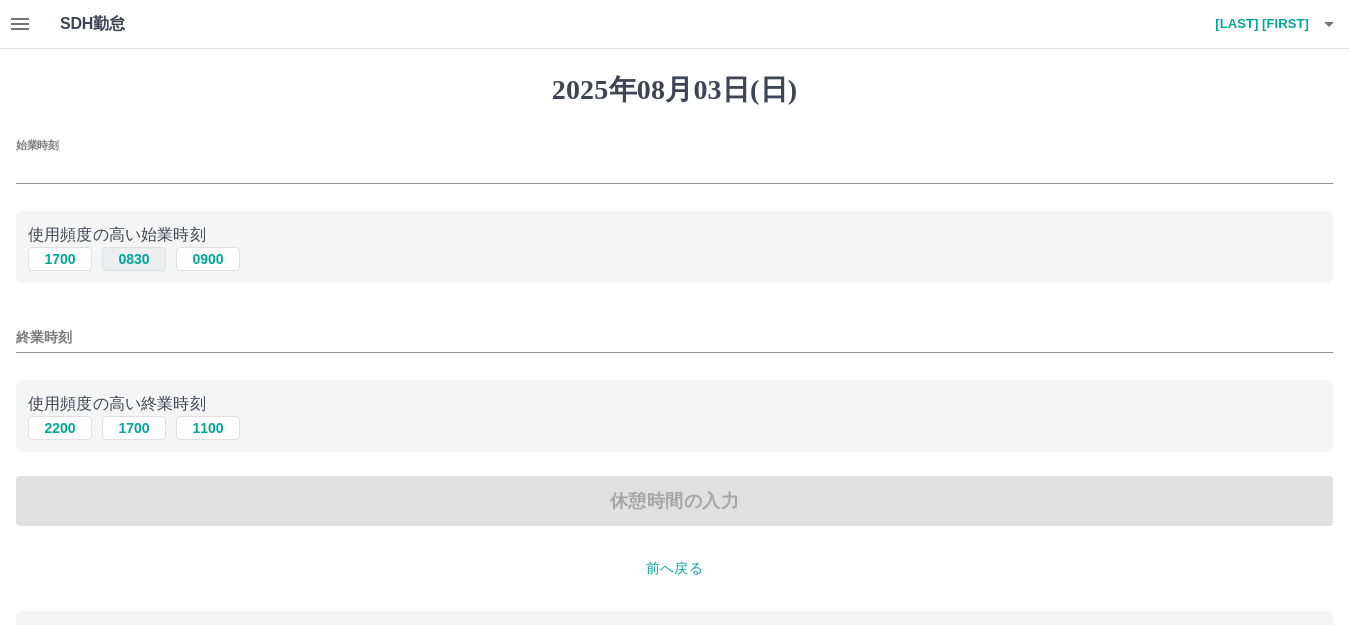 type on "****" 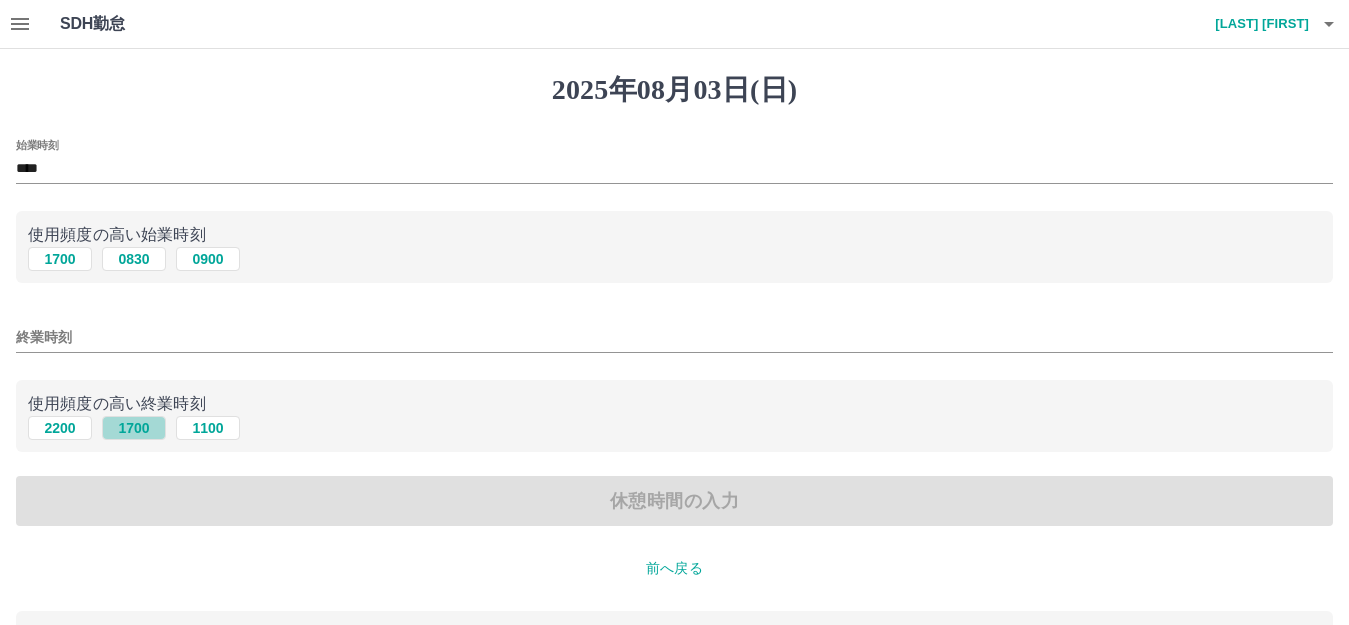 click on "1700" at bounding box center (134, 428) 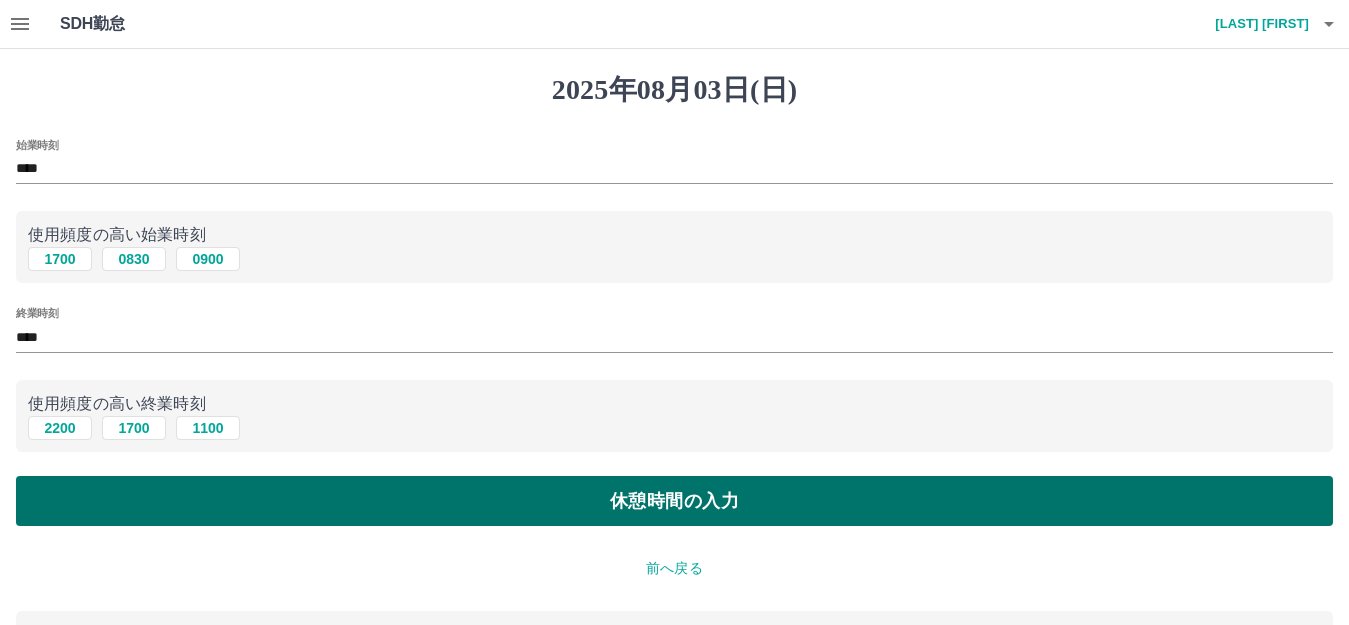click on "休憩時間の入力" at bounding box center [674, 501] 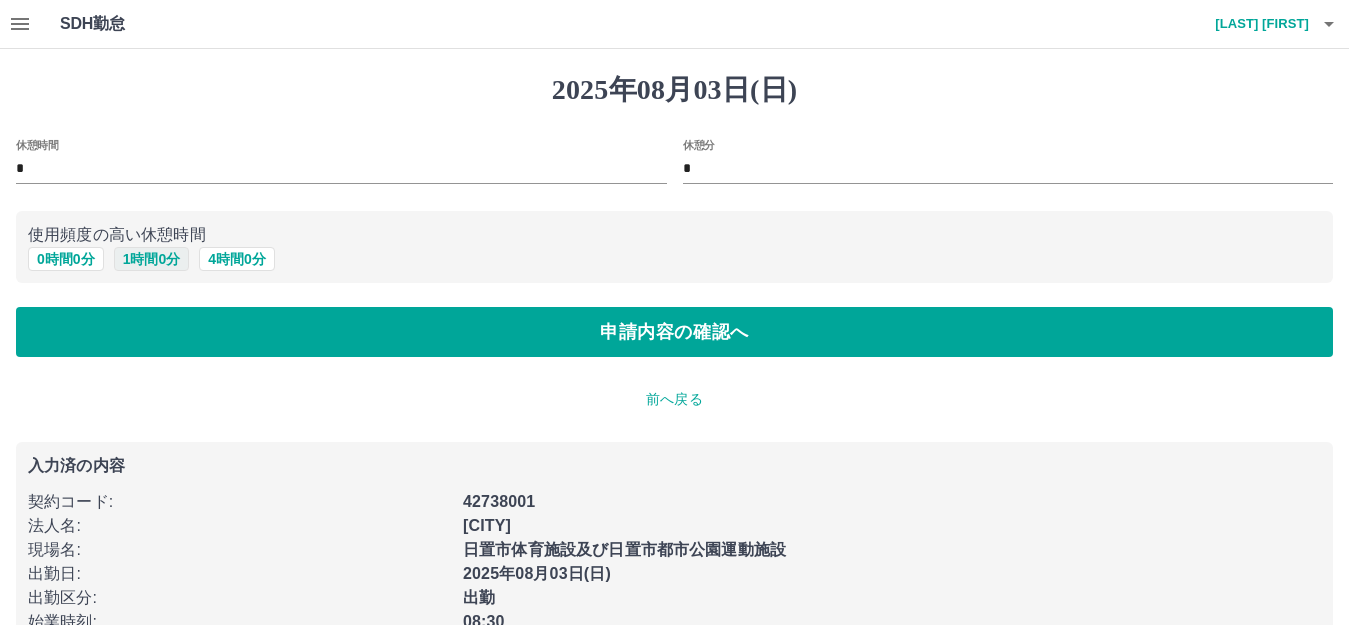click on "1 時間 0 分" at bounding box center (152, 259) 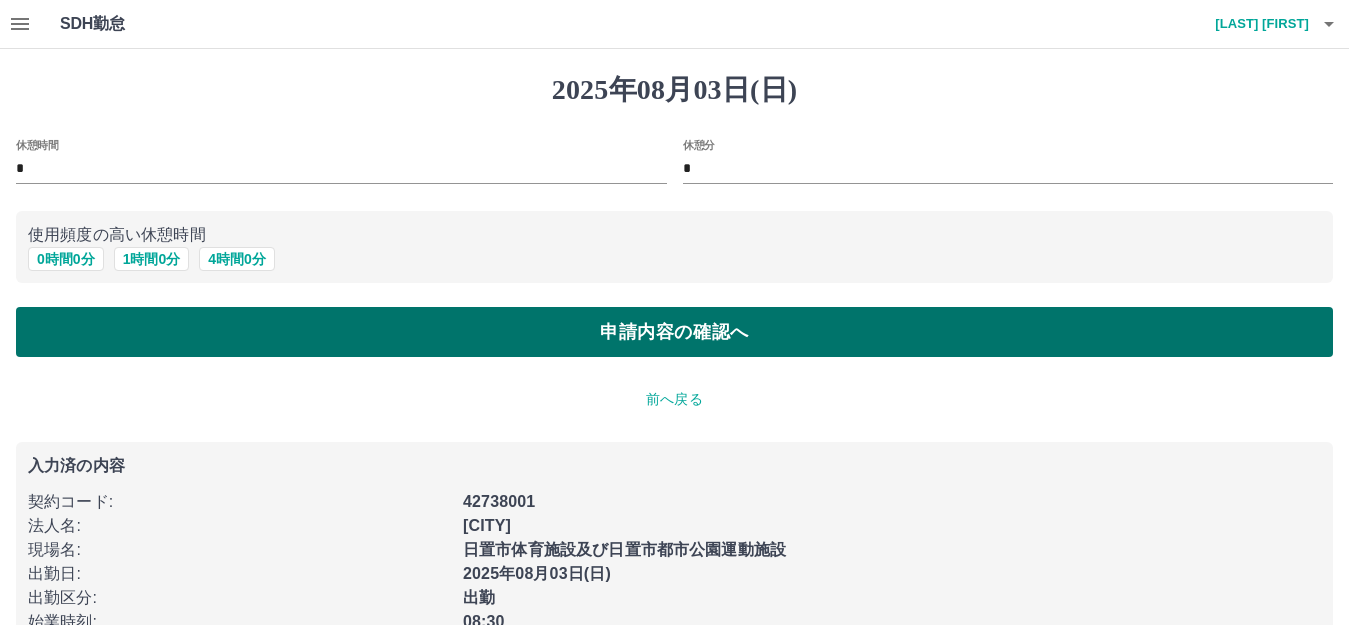 click on "申請内容の確認へ" at bounding box center (674, 332) 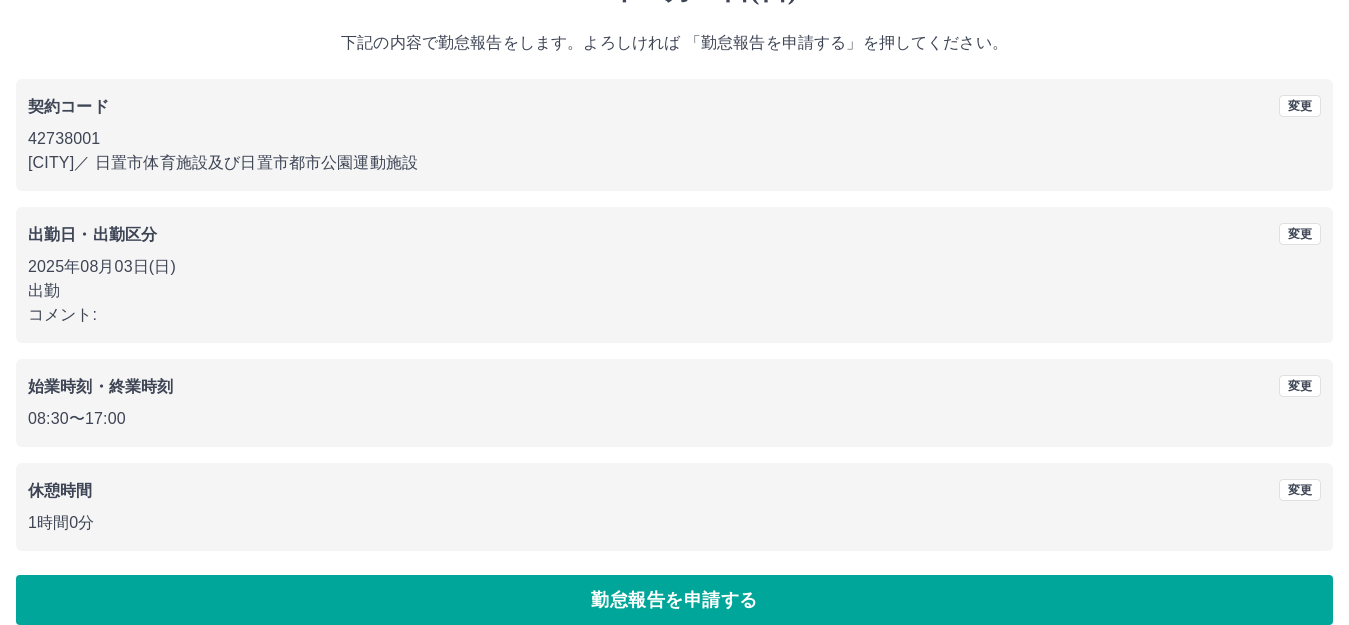 scroll, scrollTop: 124, scrollLeft: 0, axis: vertical 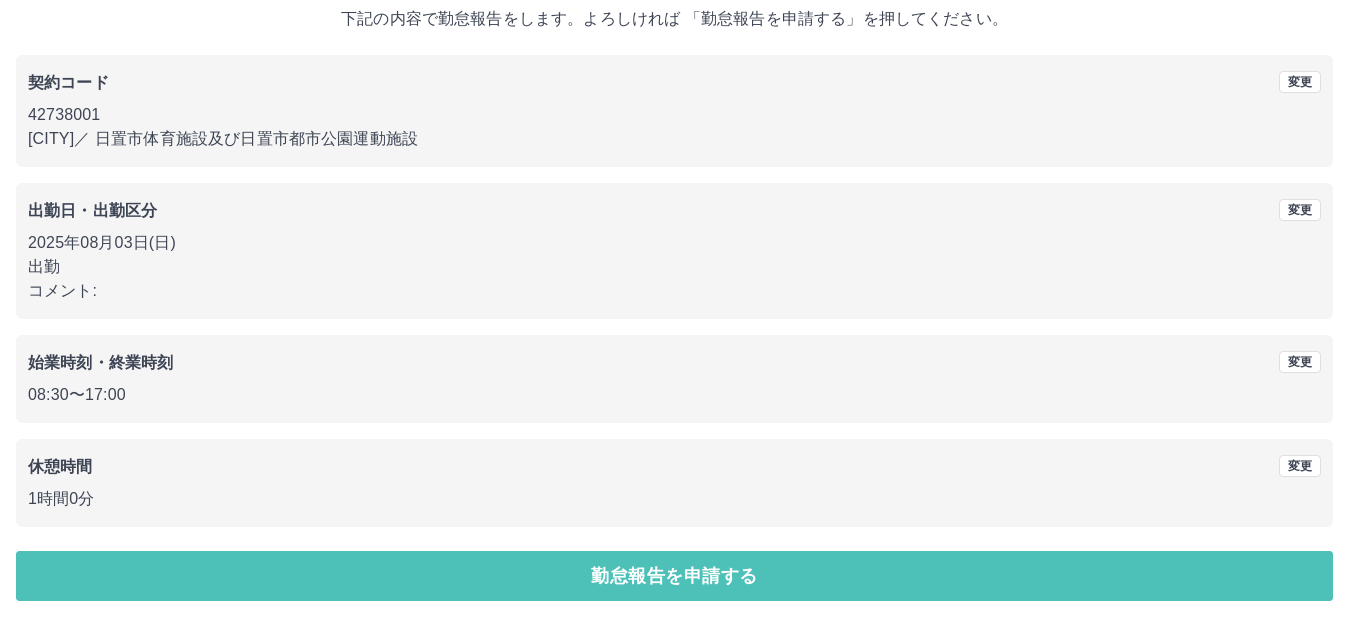 click on "勤怠報告を申請する" at bounding box center (674, 576) 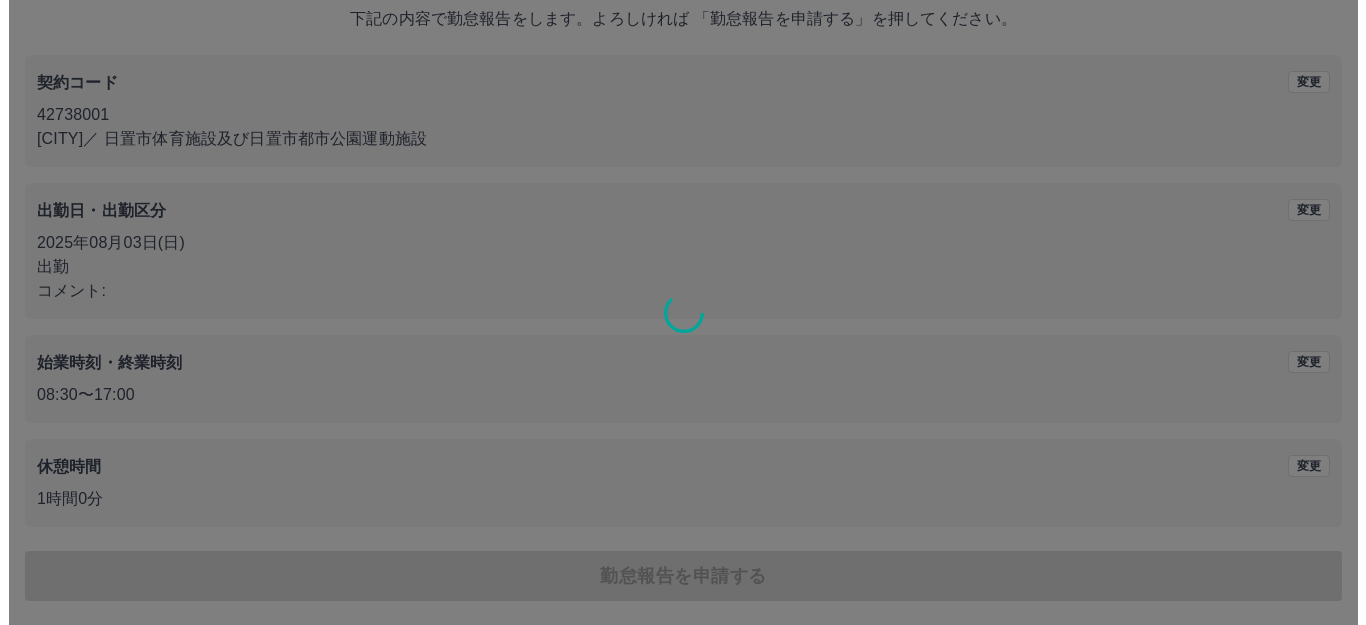 scroll, scrollTop: 0, scrollLeft: 0, axis: both 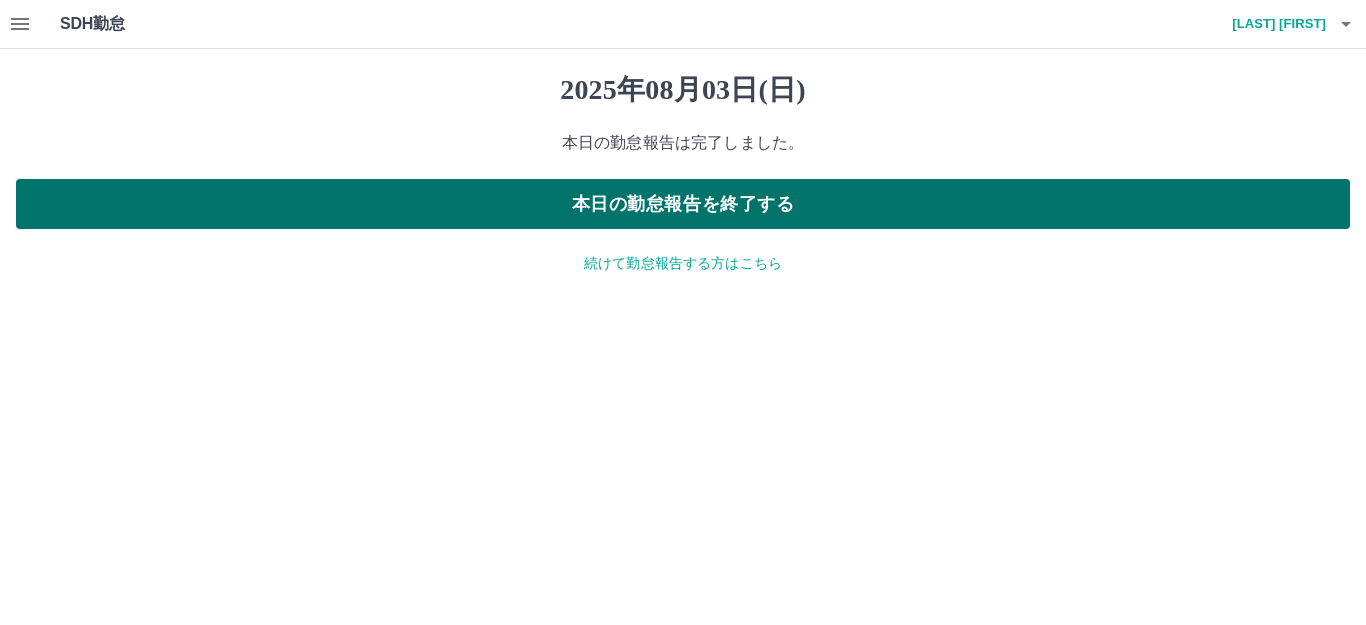 click on "本日の勤怠報告を終了する" at bounding box center [683, 204] 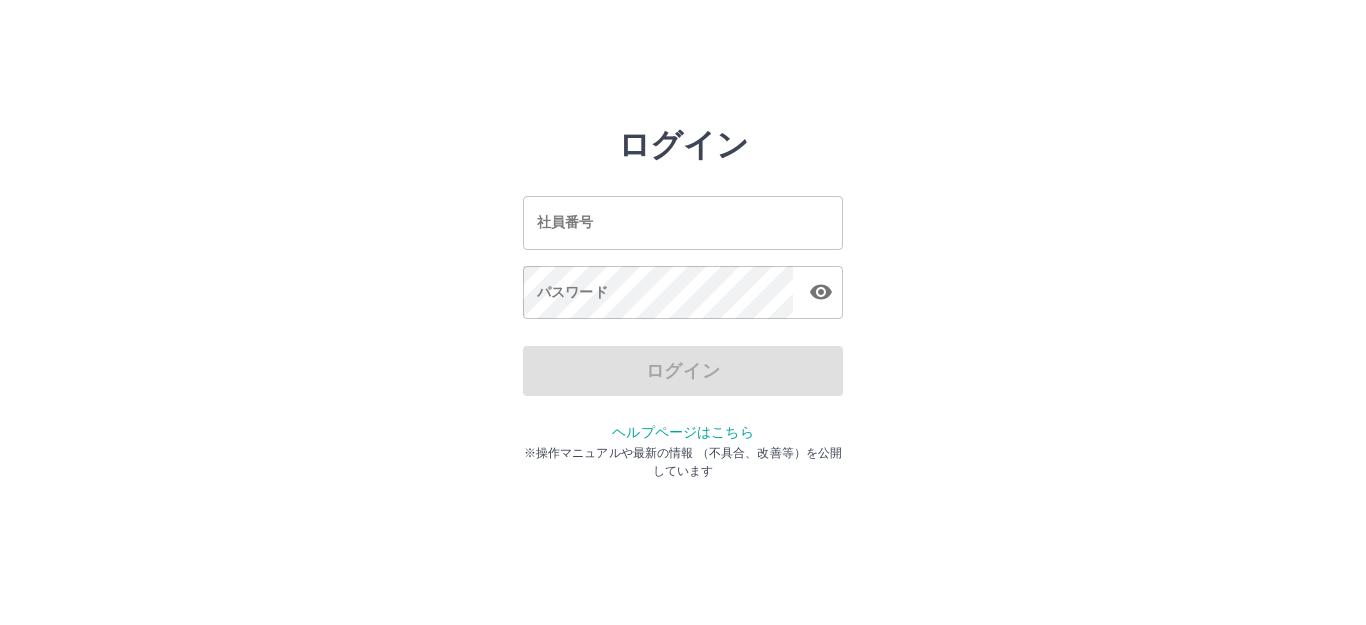 scroll, scrollTop: 0, scrollLeft: 0, axis: both 